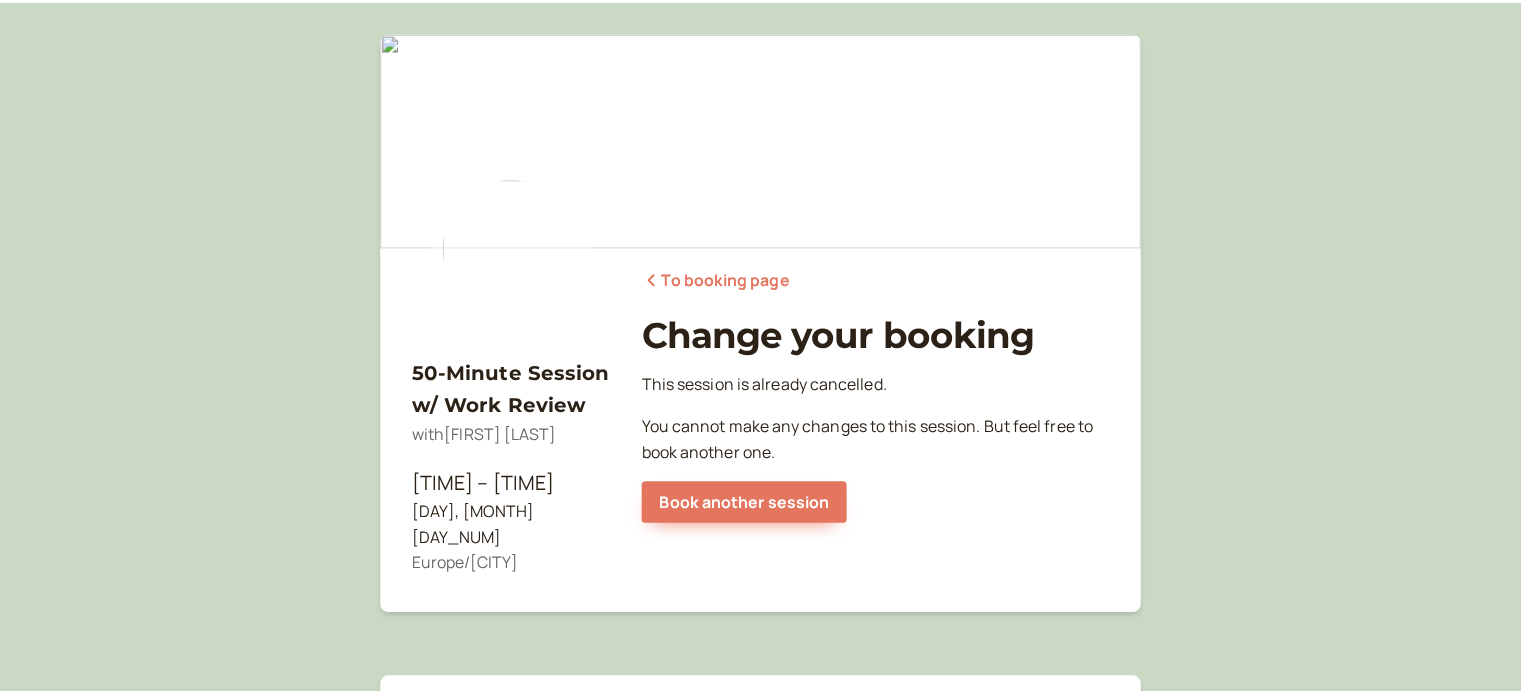 scroll, scrollTop: 0, scrollLeft: 0, axis: both 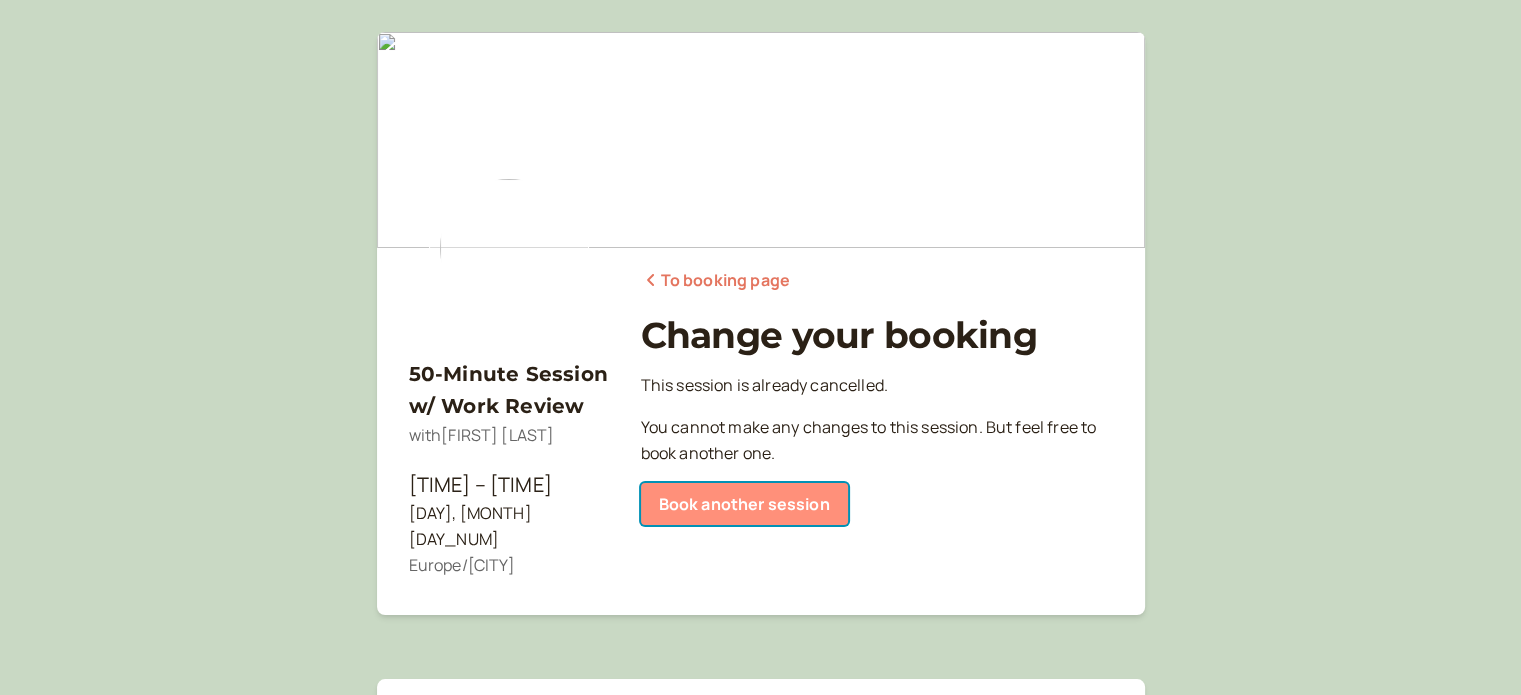 click on "Book another session" at bounding box center [744, 504] 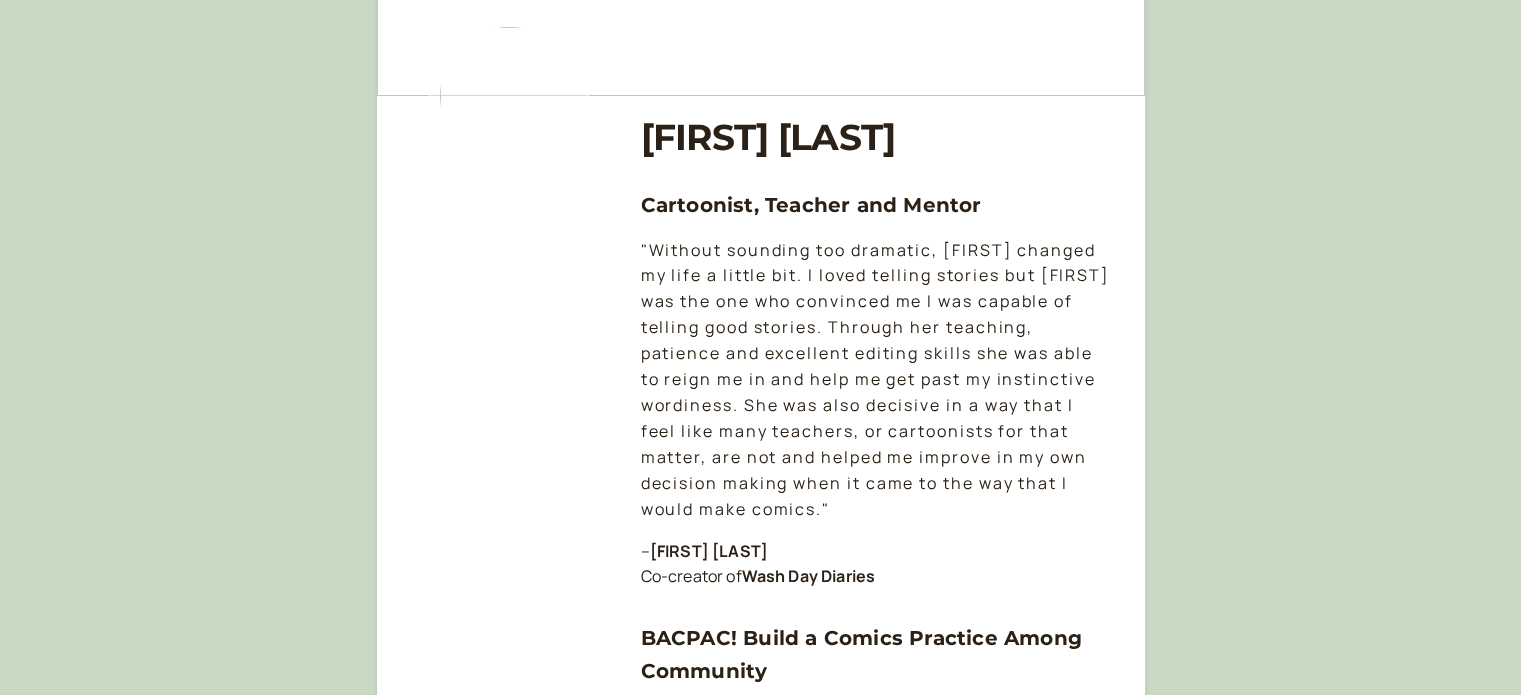 scroll, scrollTop: 0, scrollLeft: 0, axis: both 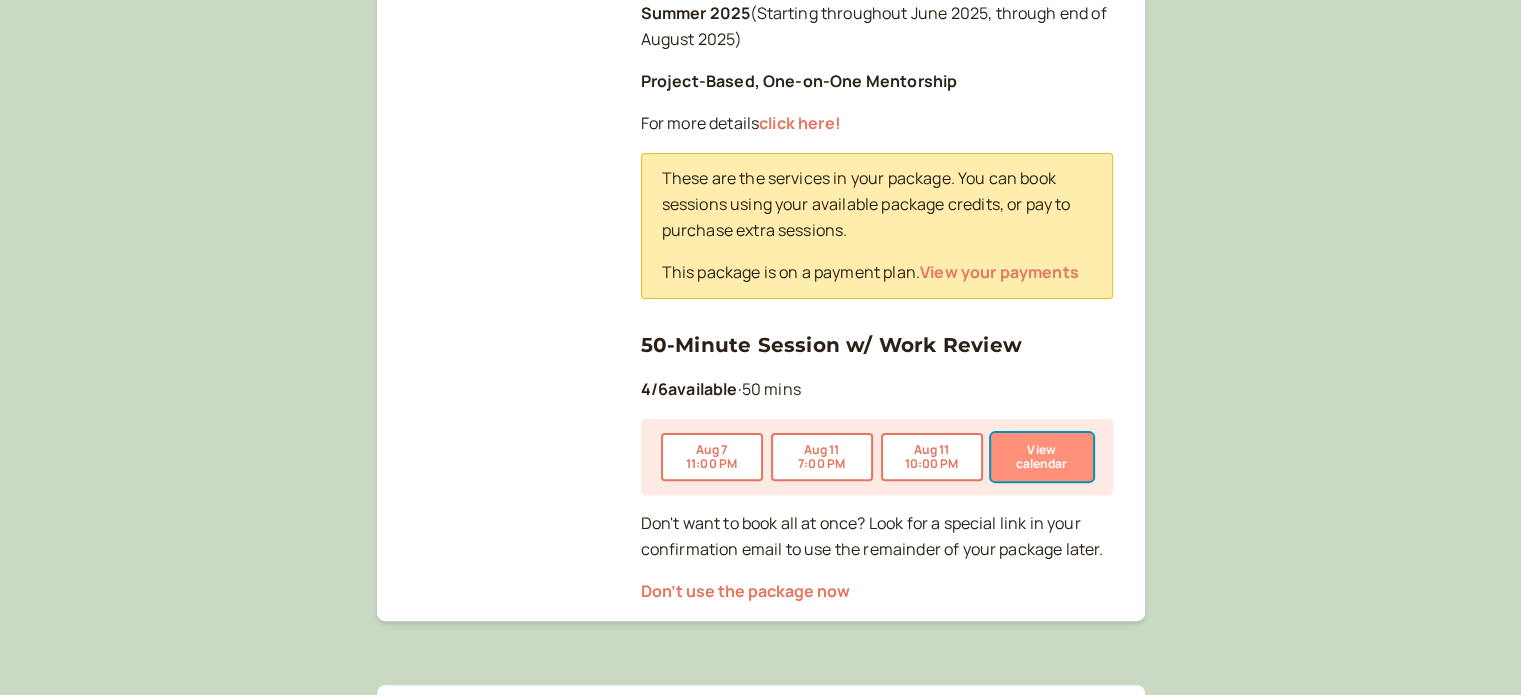 click on "View calendar" at bounding box center [1042, 457] 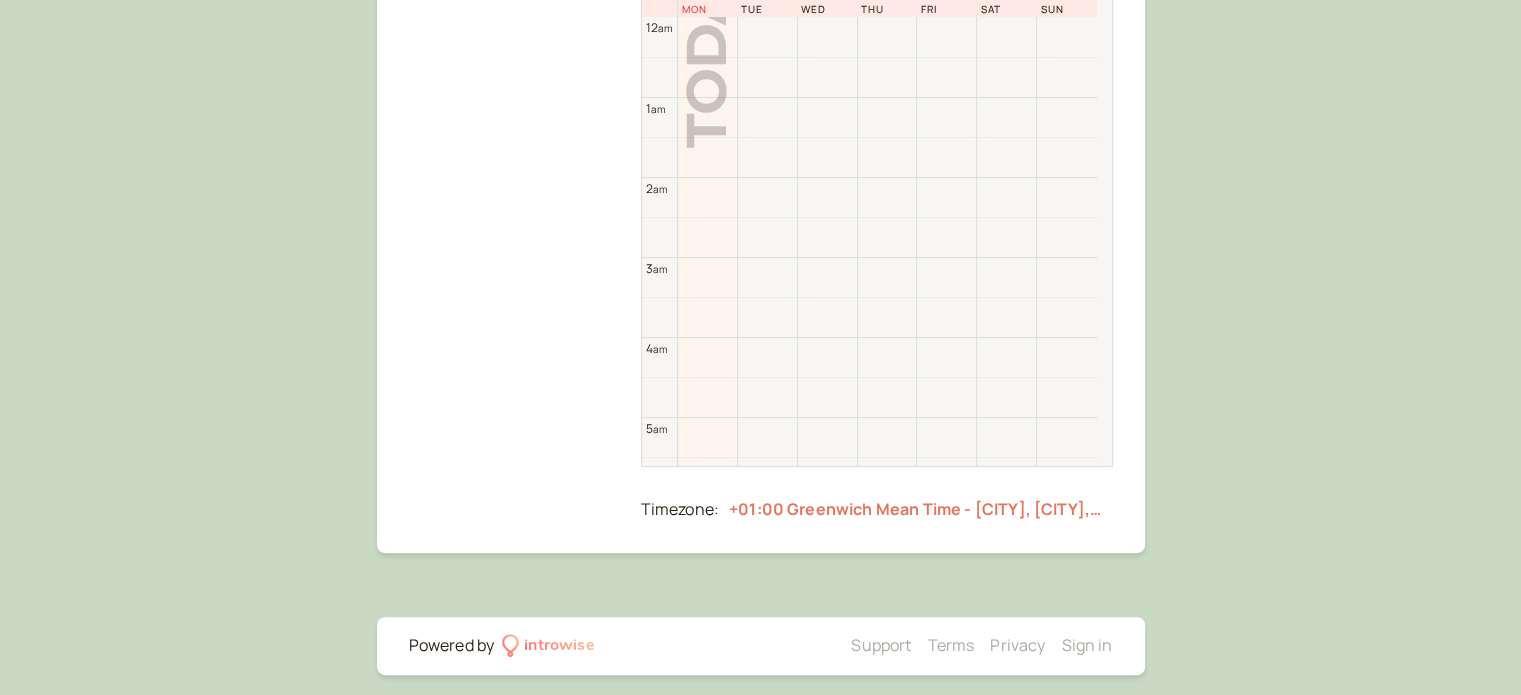 scroll, scrollTop: 4, scrollLeft: 0, axis: vertical 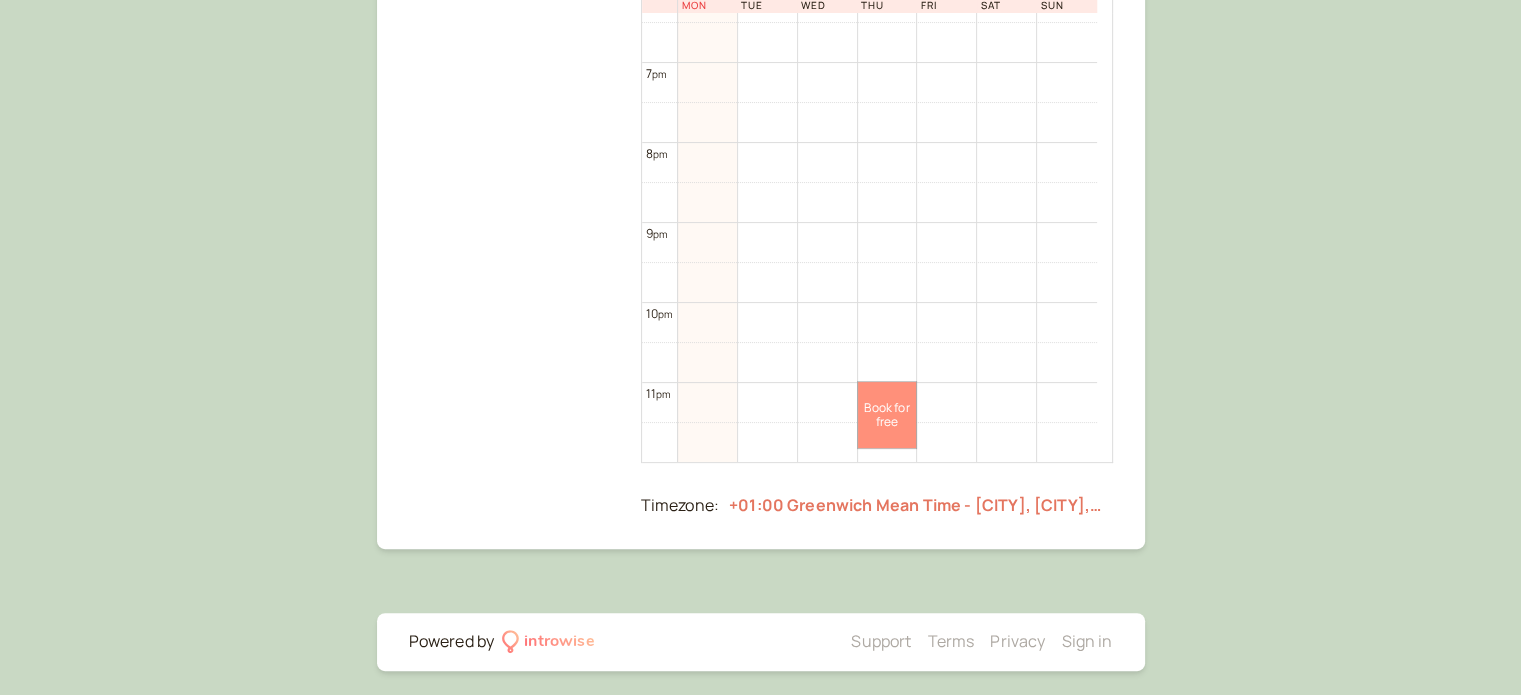 click on "Book for free free" at bounding box center (887, 415) 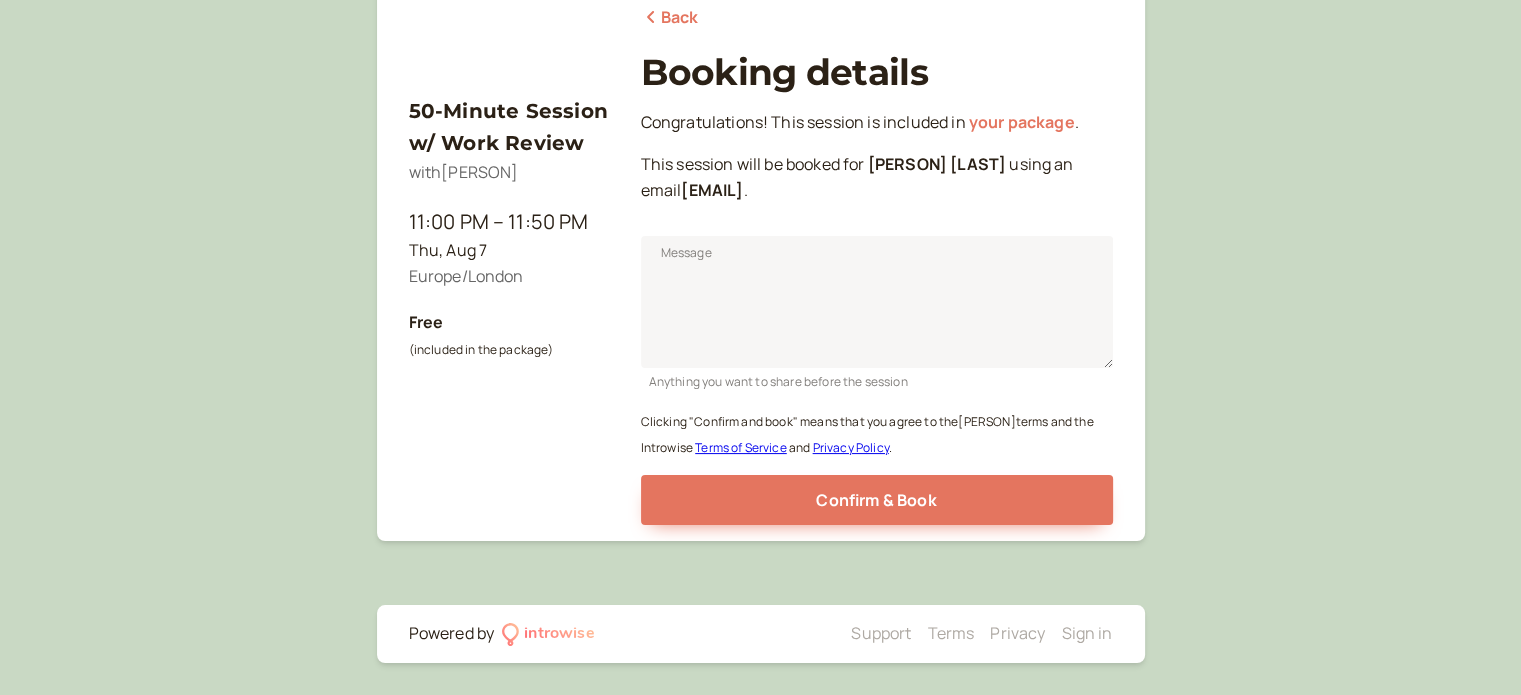 scroll, scrollTop: 248, scrollLeft: 0, axis: vertical 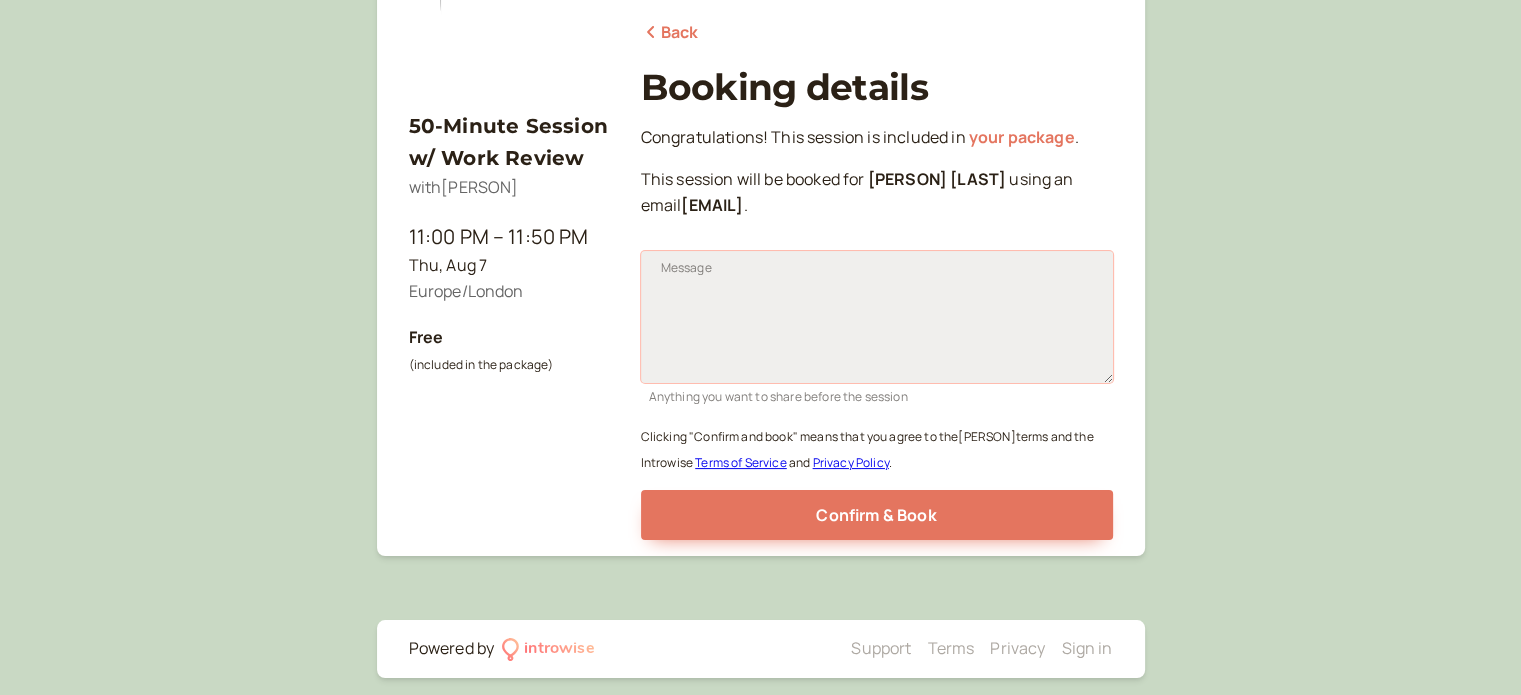 click on "Message" at bounding box center (877, 317) 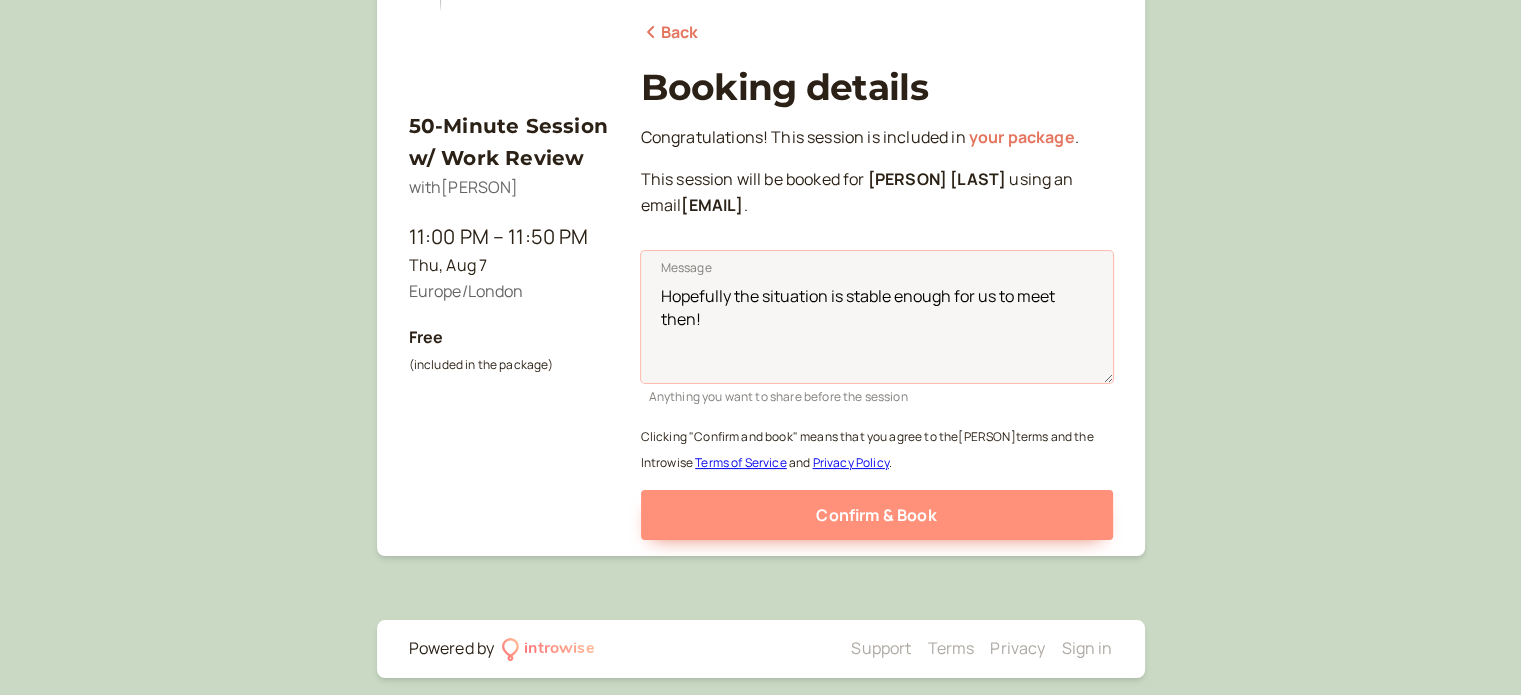 type on "Hopefully the situation is stable enough for us to meet then!" 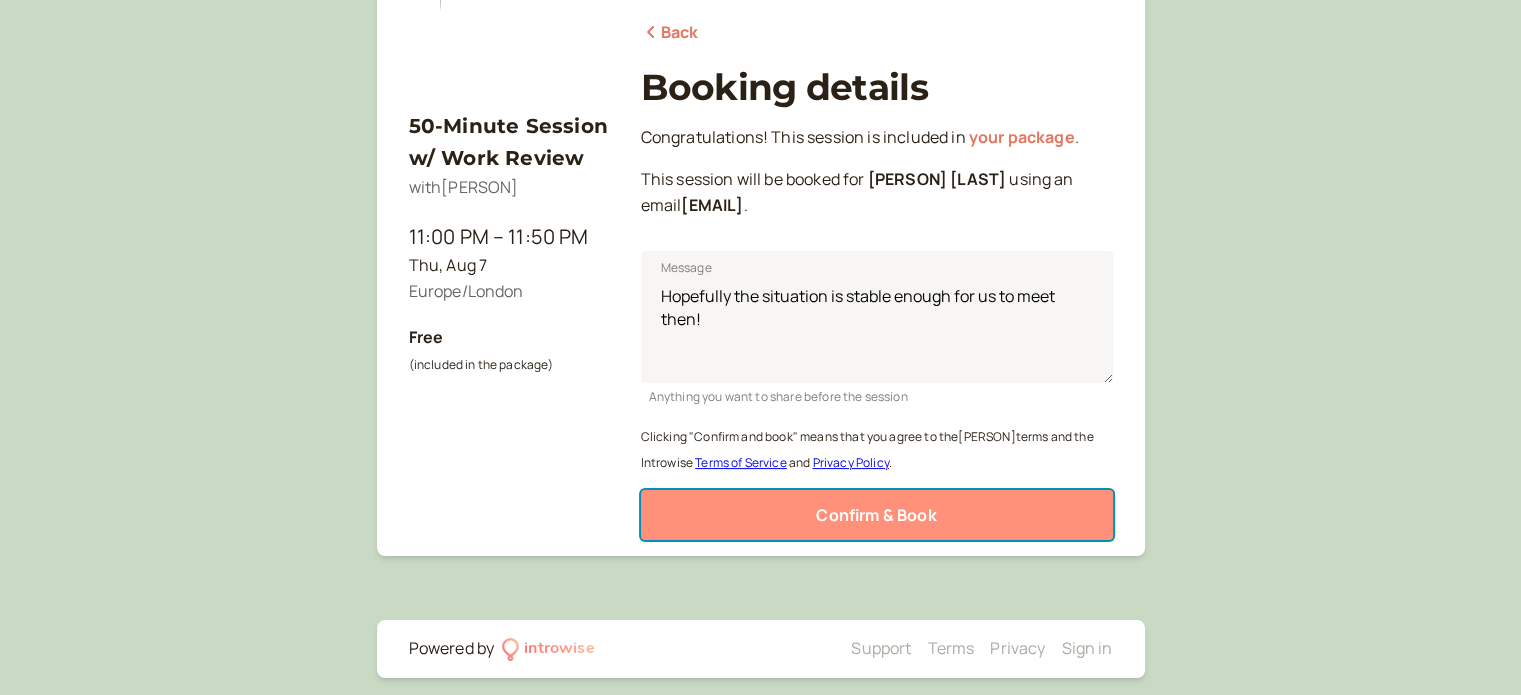 click on "Confirm & Book" at bounding box center (876, 515) 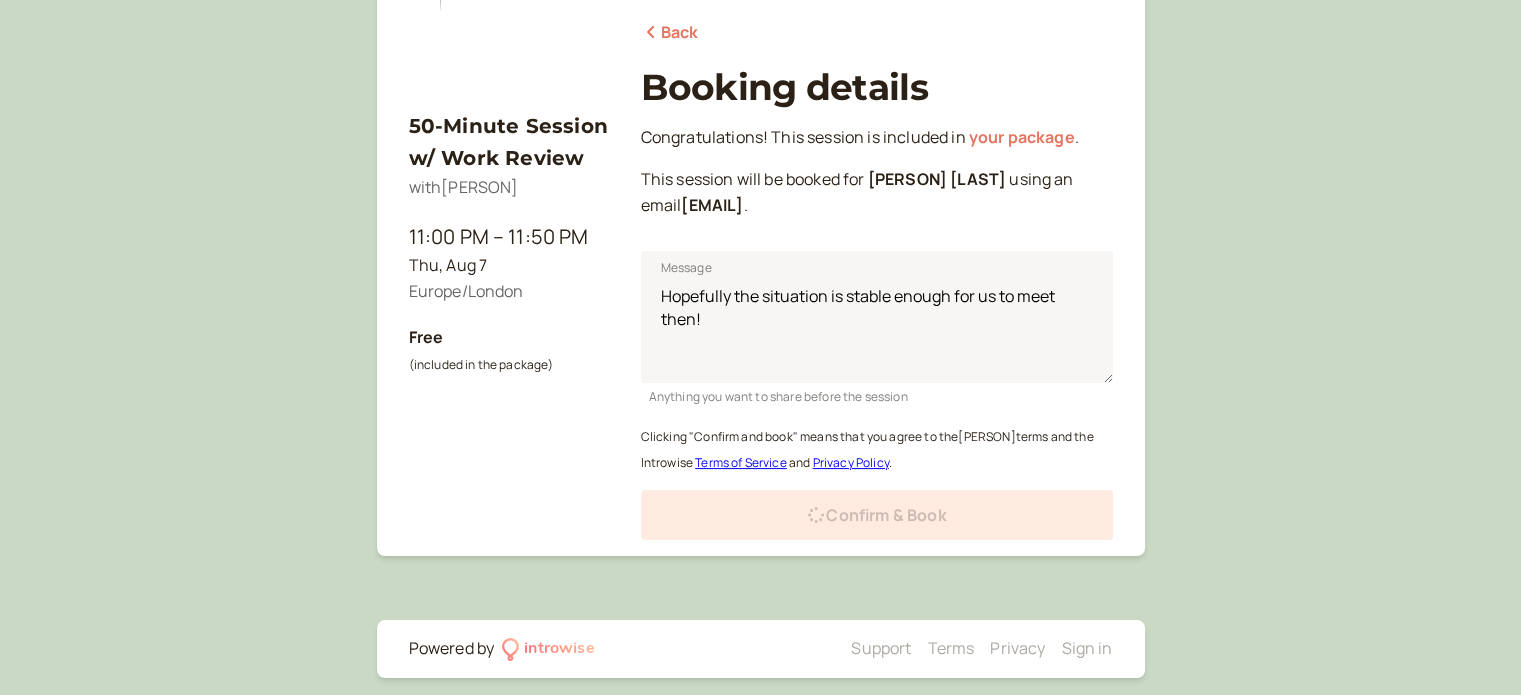 scroll, scrollTop: 198, scrollLeft: 0, axis: vertical 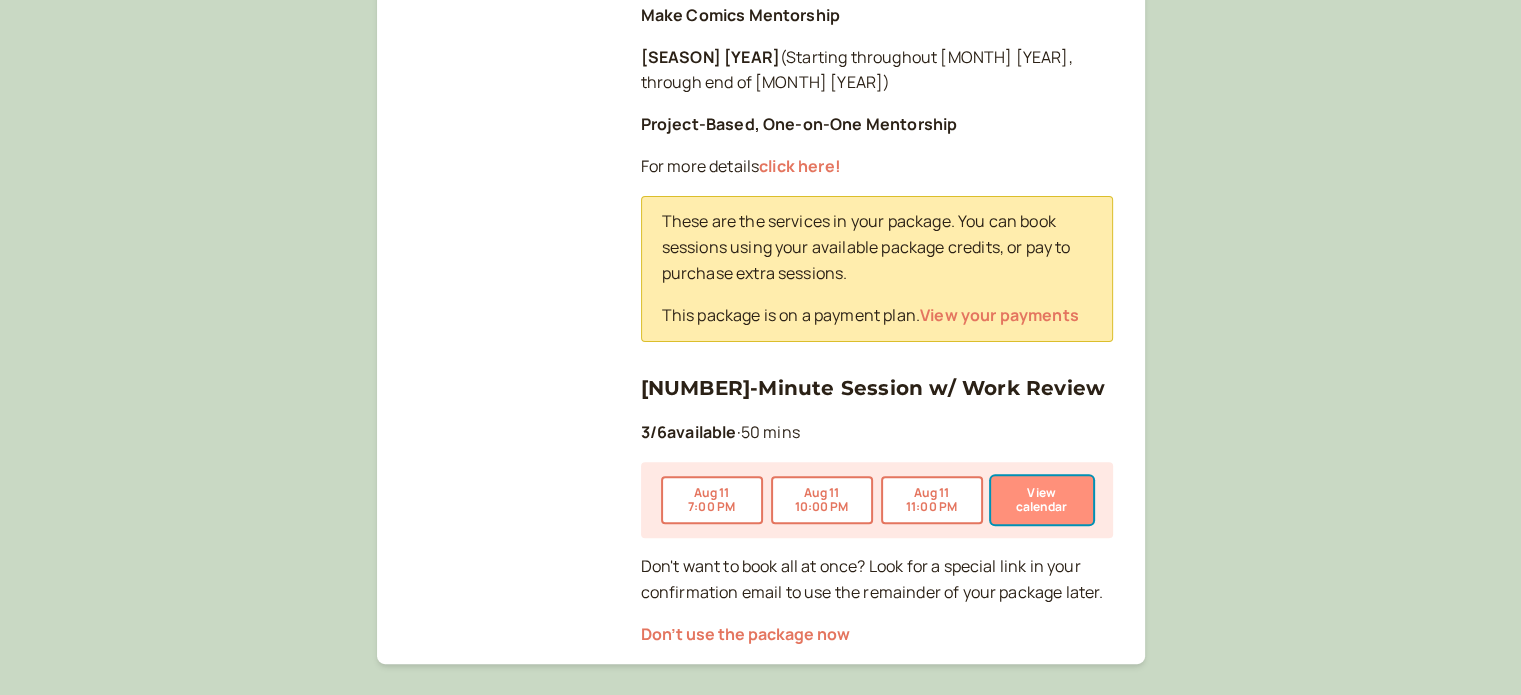 click on "View calendar" at bounding box center (1042, 500) 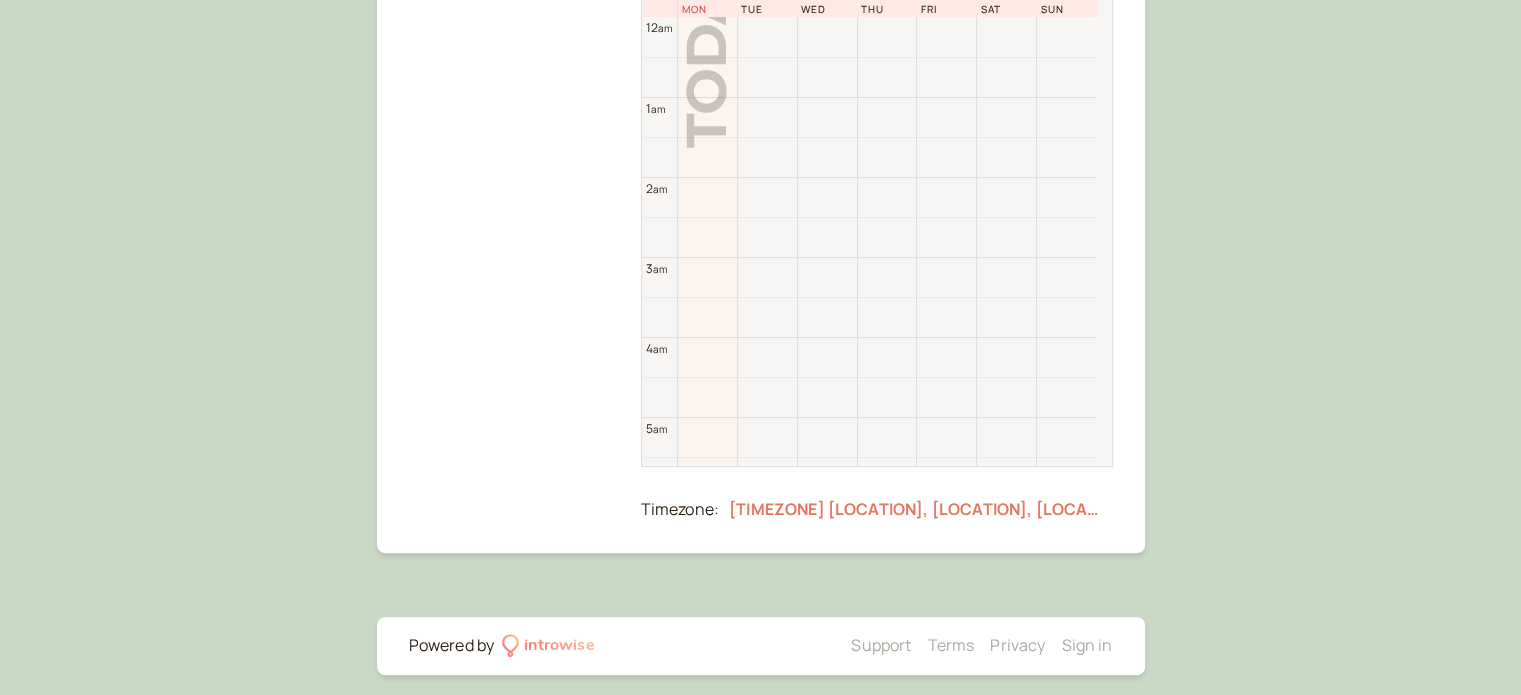 scroll, scrollTop: 248, scrollLeft: 0, axis: vertical 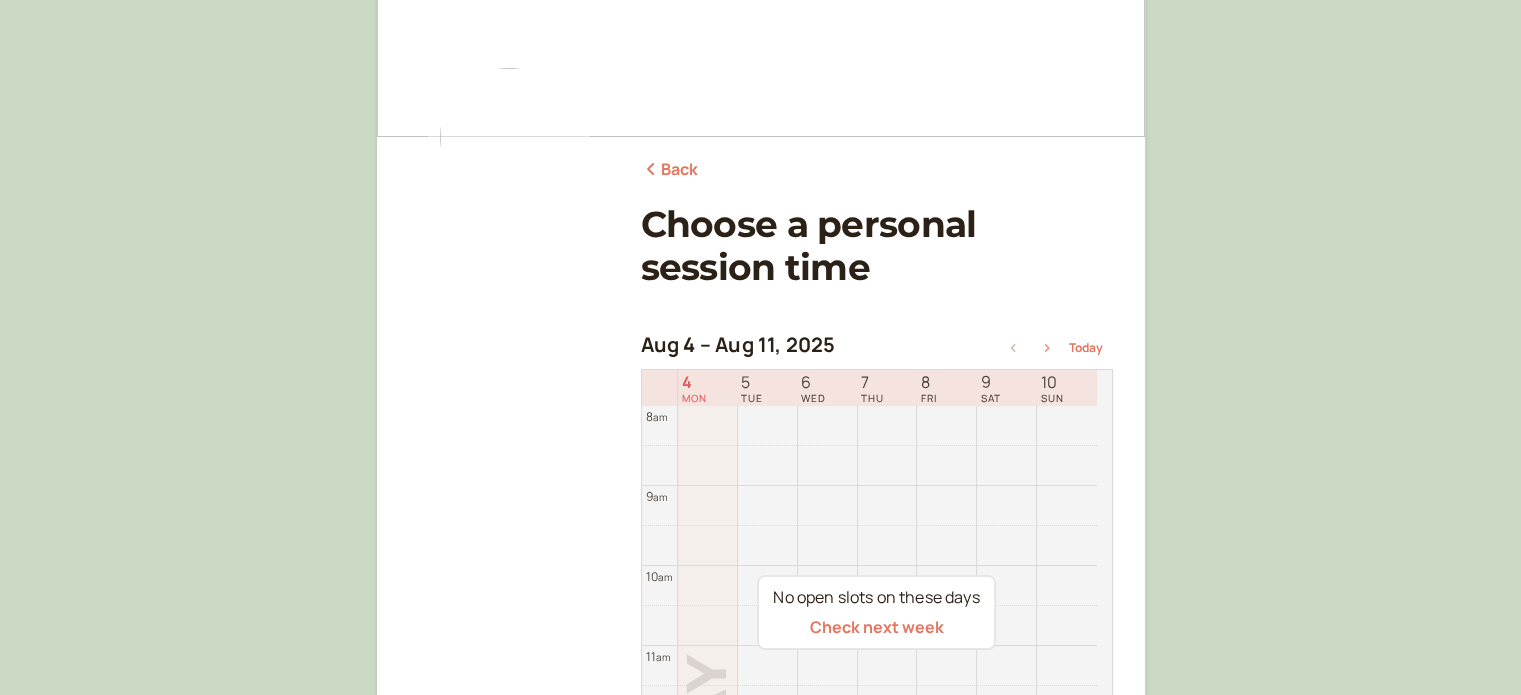 click 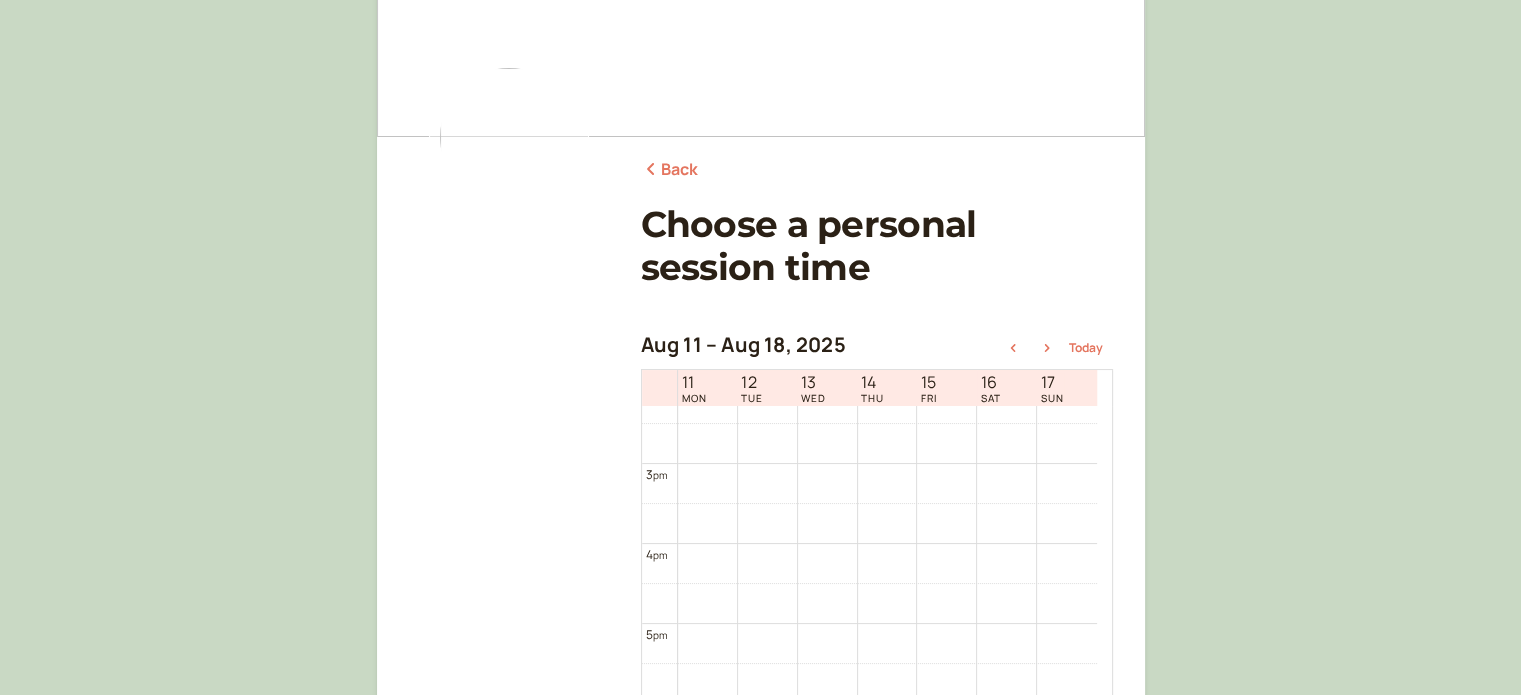 scroll, scrollTop: 1241, scrollLeft: 0, axis: vertical 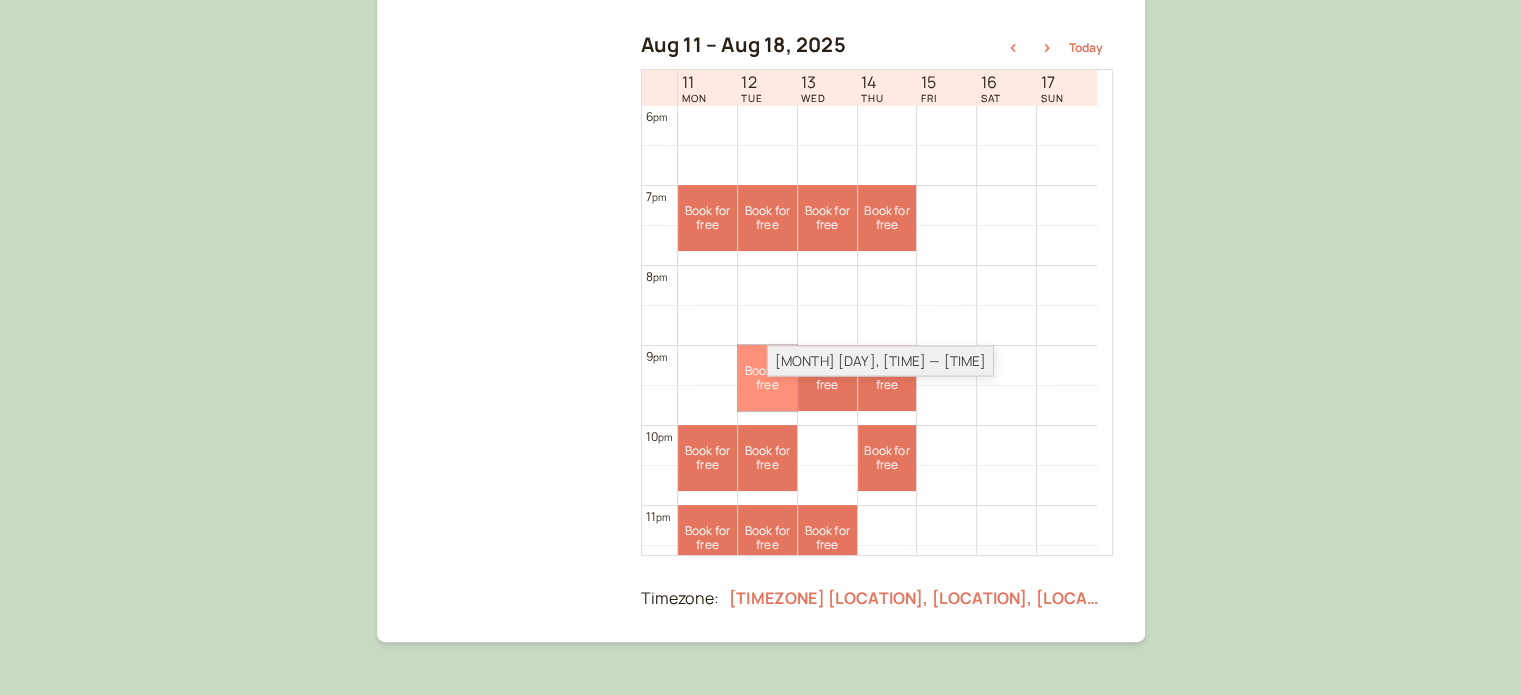 click on "Book for free free" at bounding box center (767, 378) 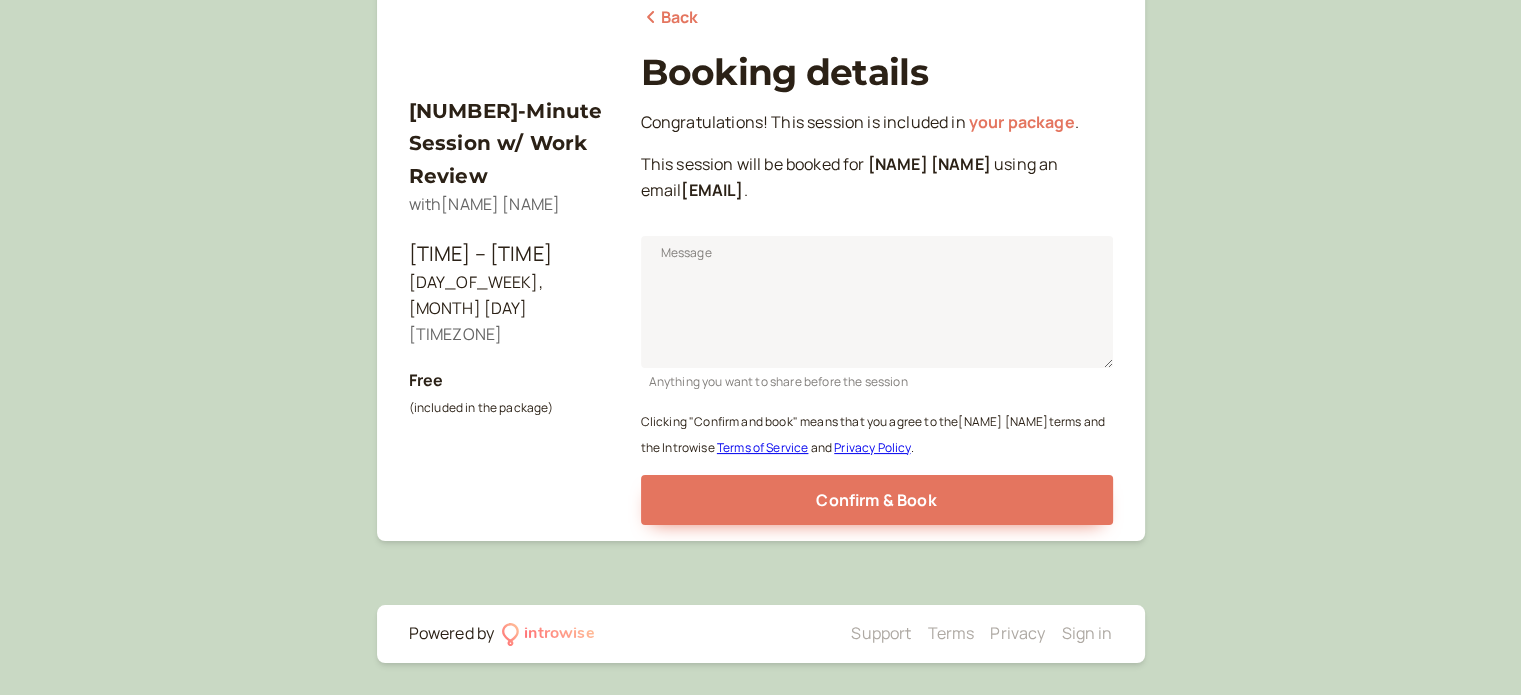 scroll, scrollTop: 248, scrollLeft: 0, axis: vertical 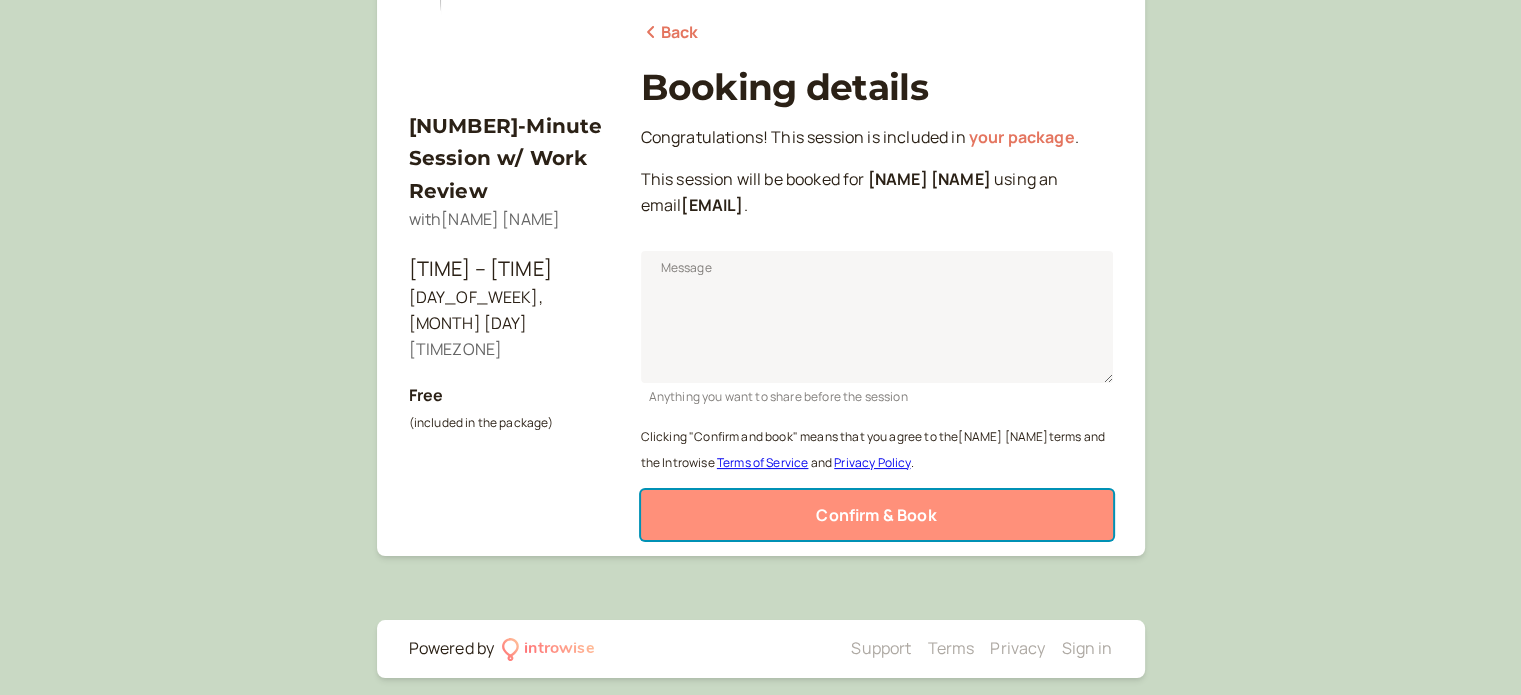click on "Confirm & Book" at bounding box center [876, 515] 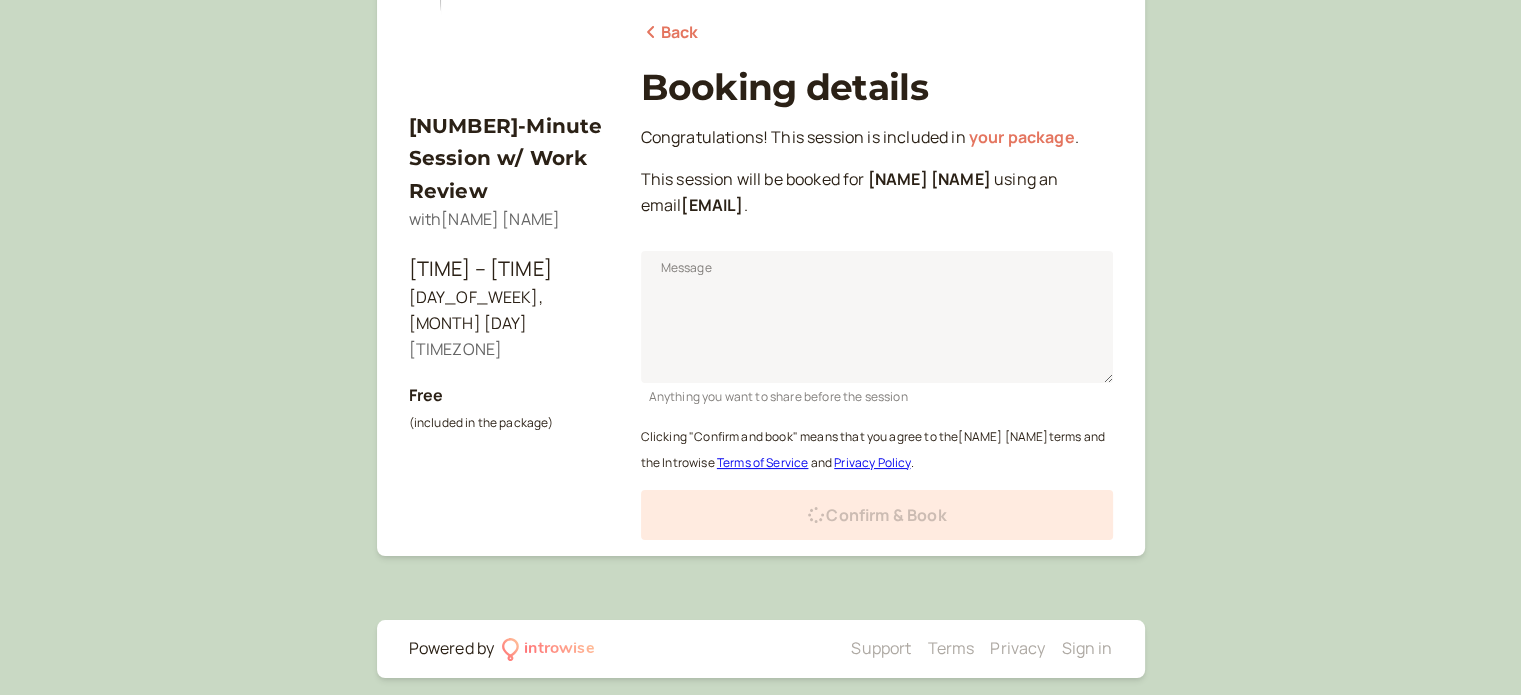 scroll, scrollTop: 198, scrollLeft: 0, axis: vertical 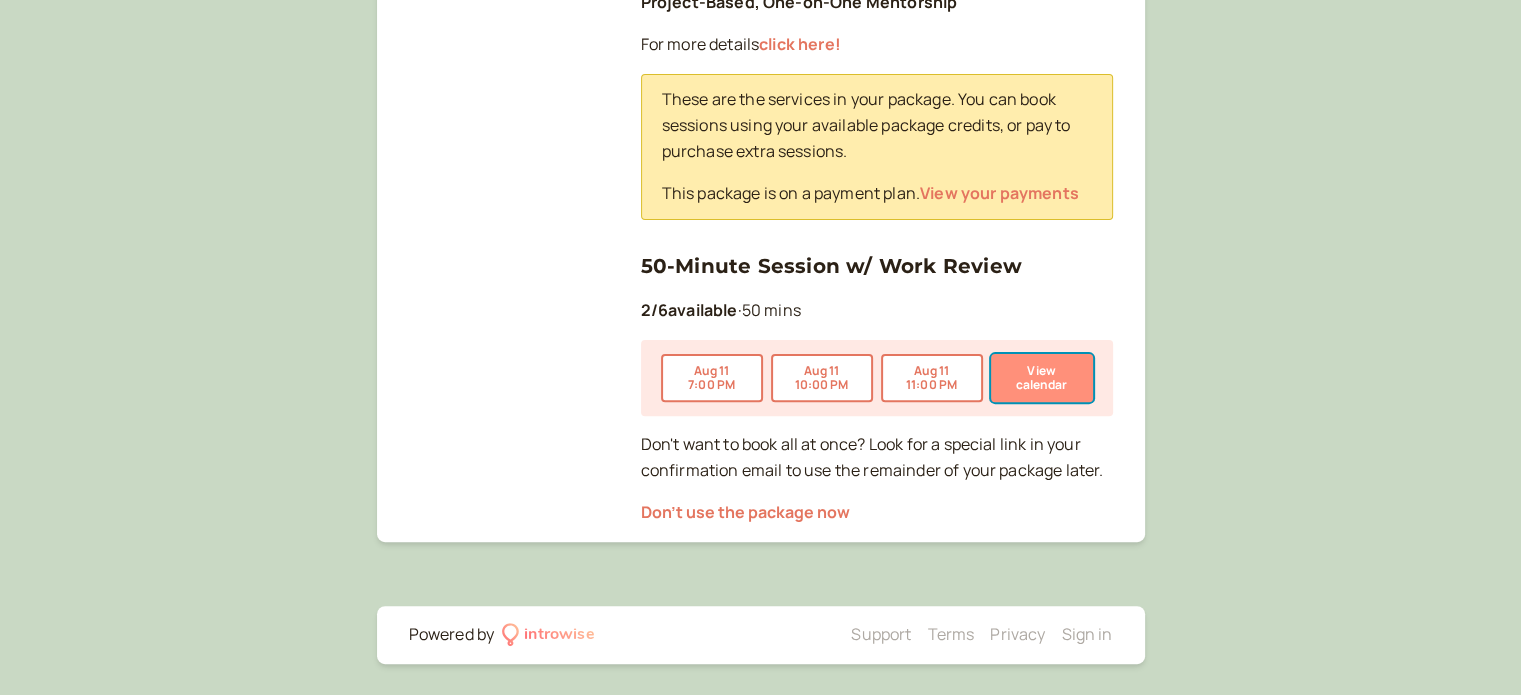 click on "View calendar" at bounding box center [1042, 378] 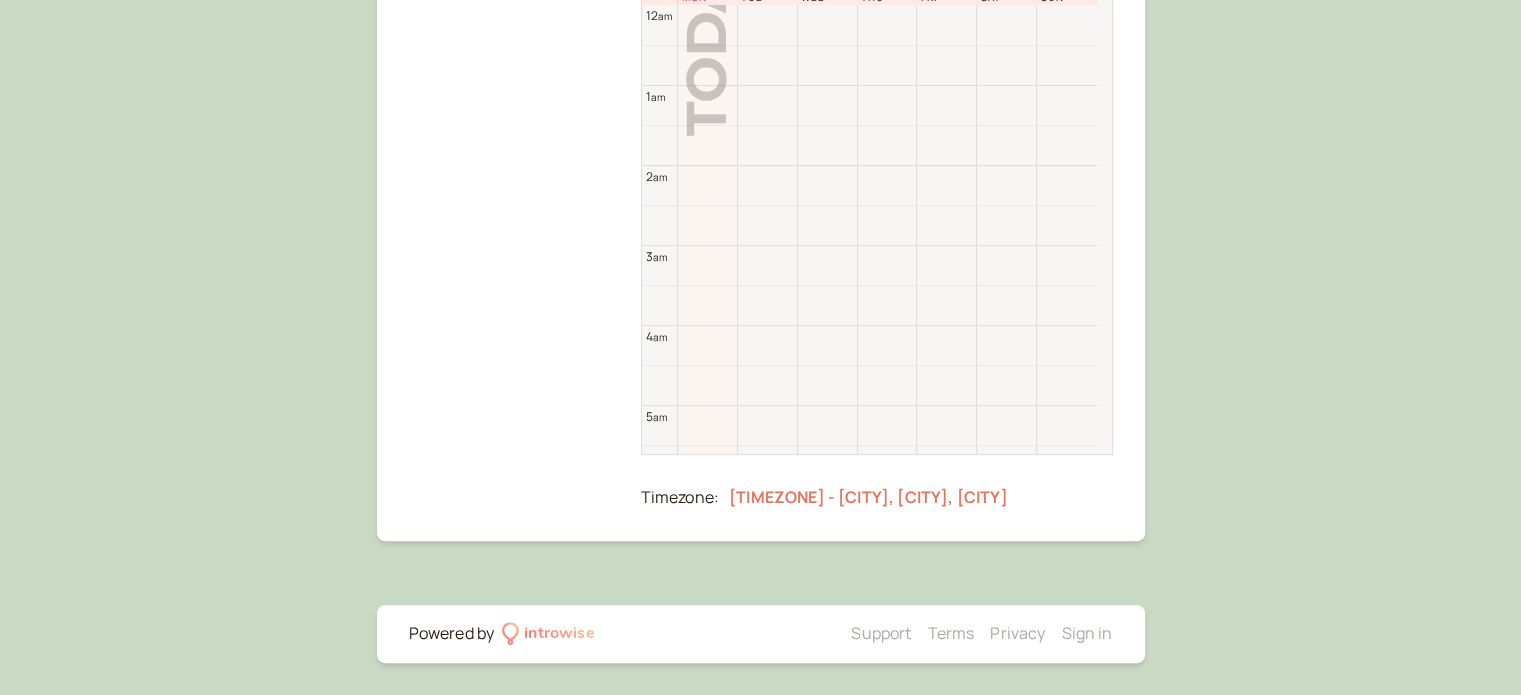 scroll, scrollTop: 248, scrollLeft: 0, axis: vertical 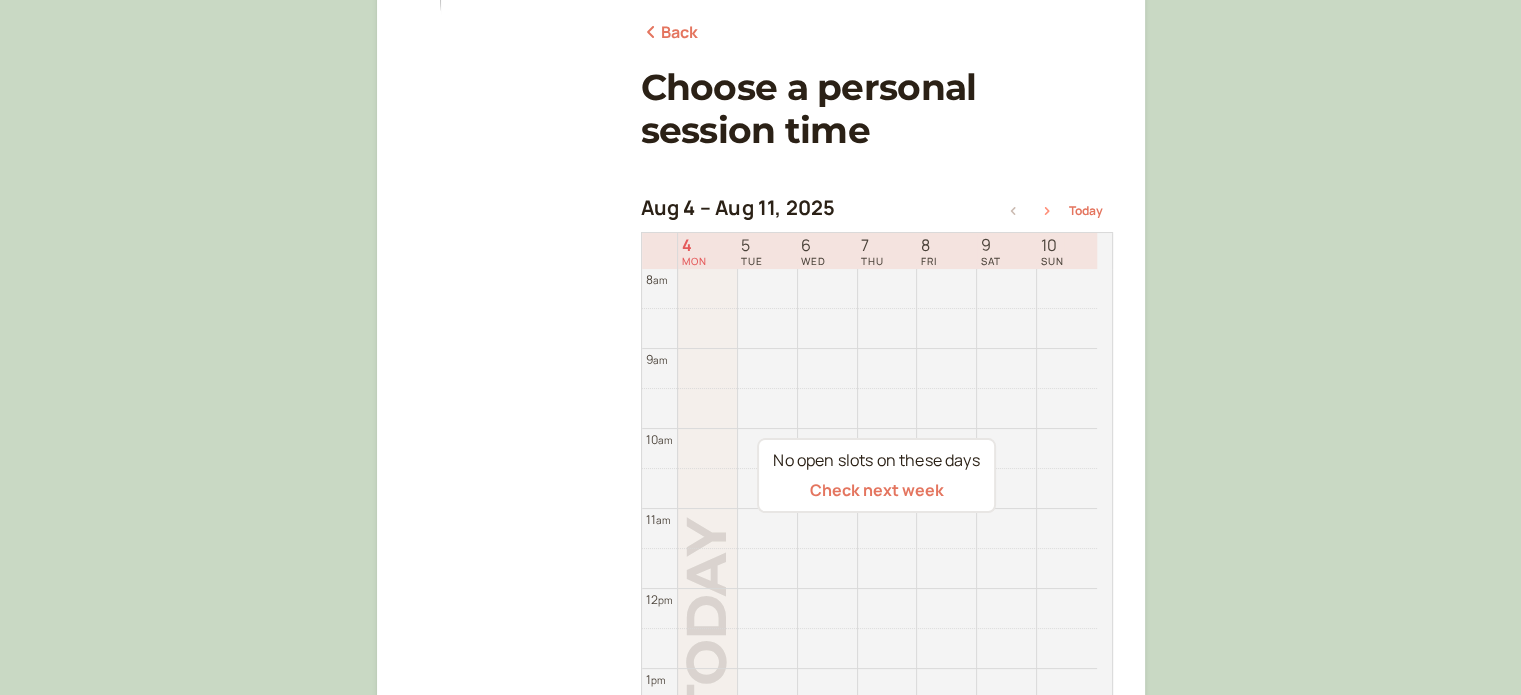 click 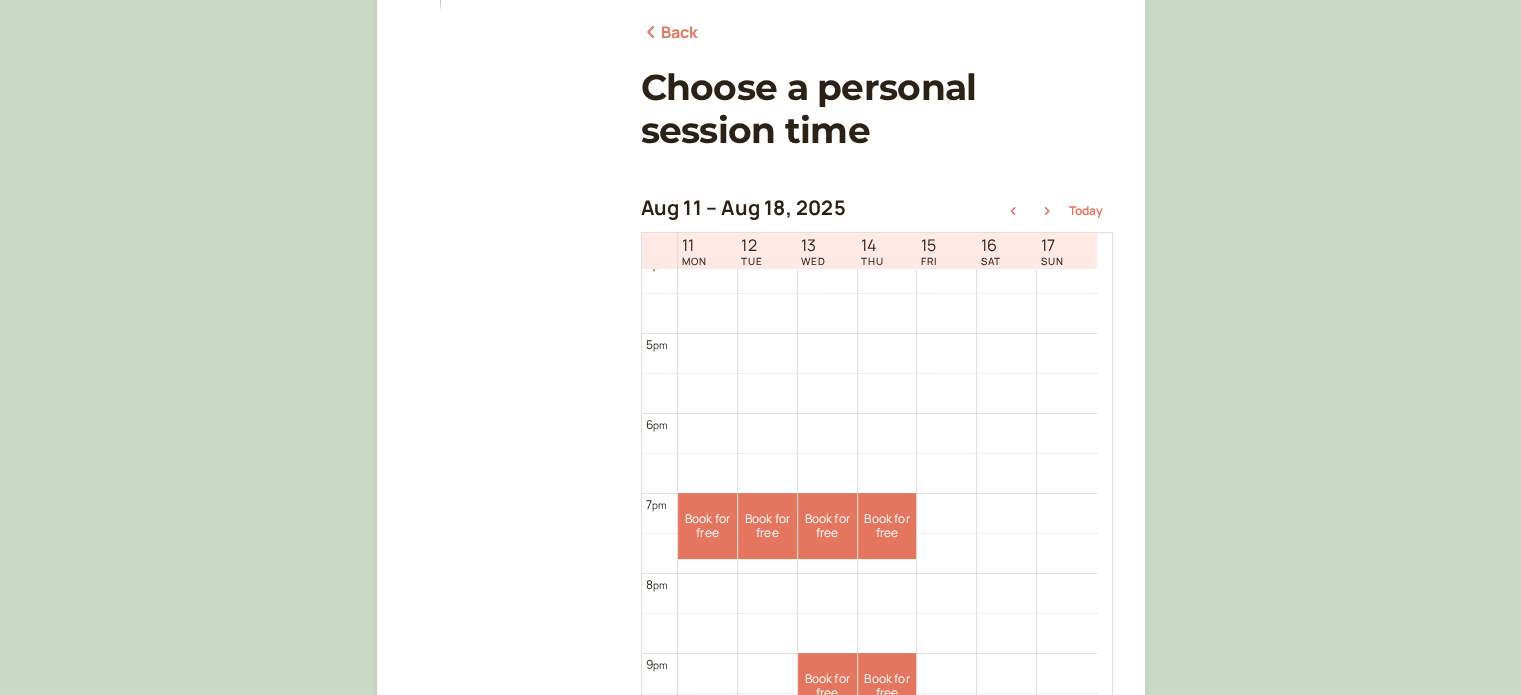 scroll, scrollTop: 1441, scrollLeft: 0, axis: vertical 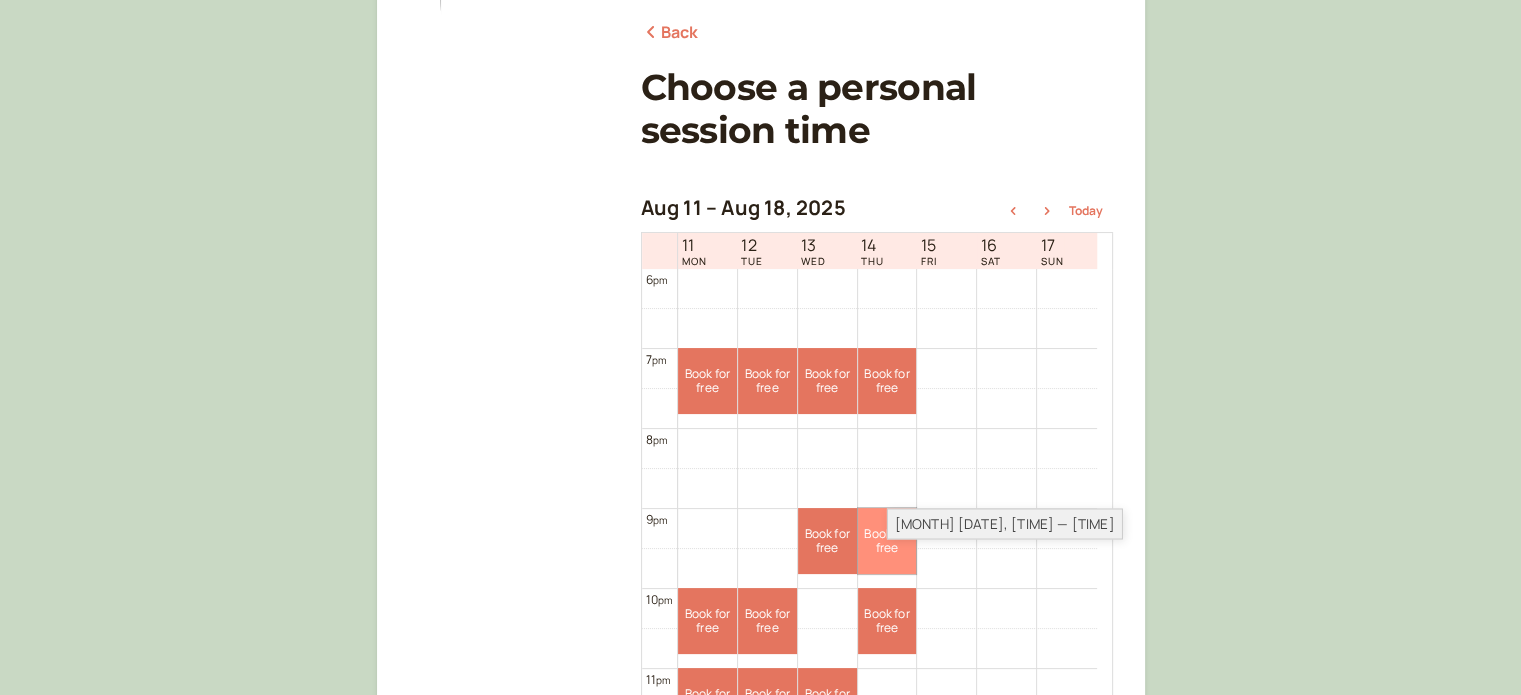 click on "Book for free free" at bounding box center (887, 541) 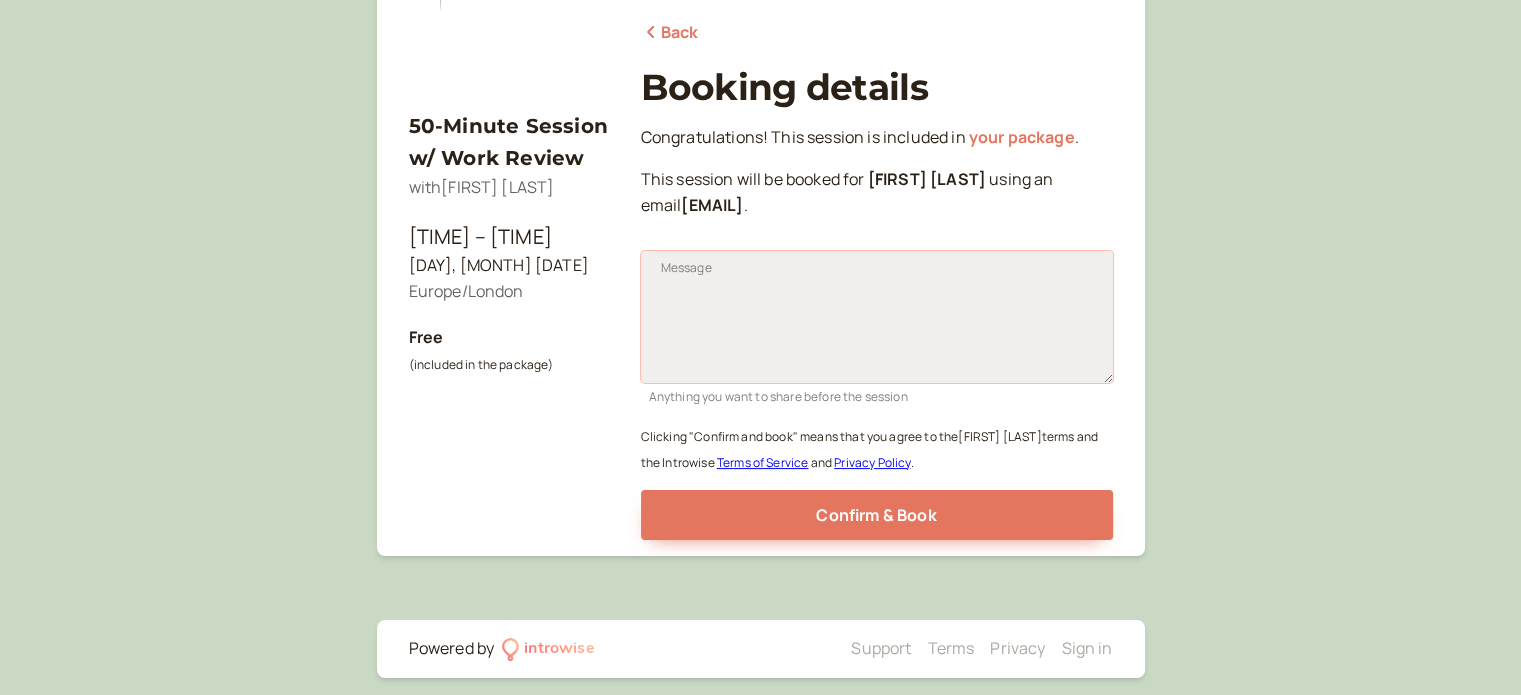click on "Message" at bounding box center (877, 317) 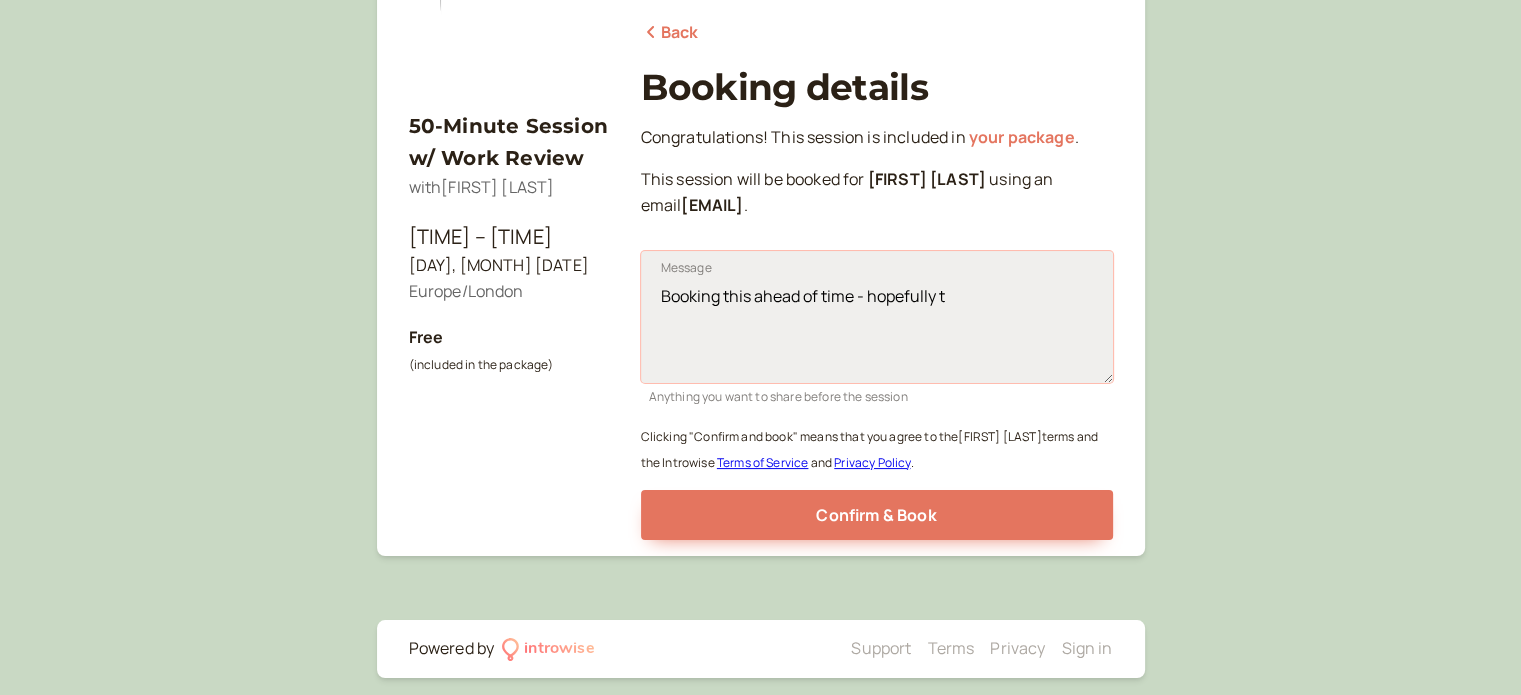 scroll, scrollTop: 234, scrollLeft: 0, axis: vertical 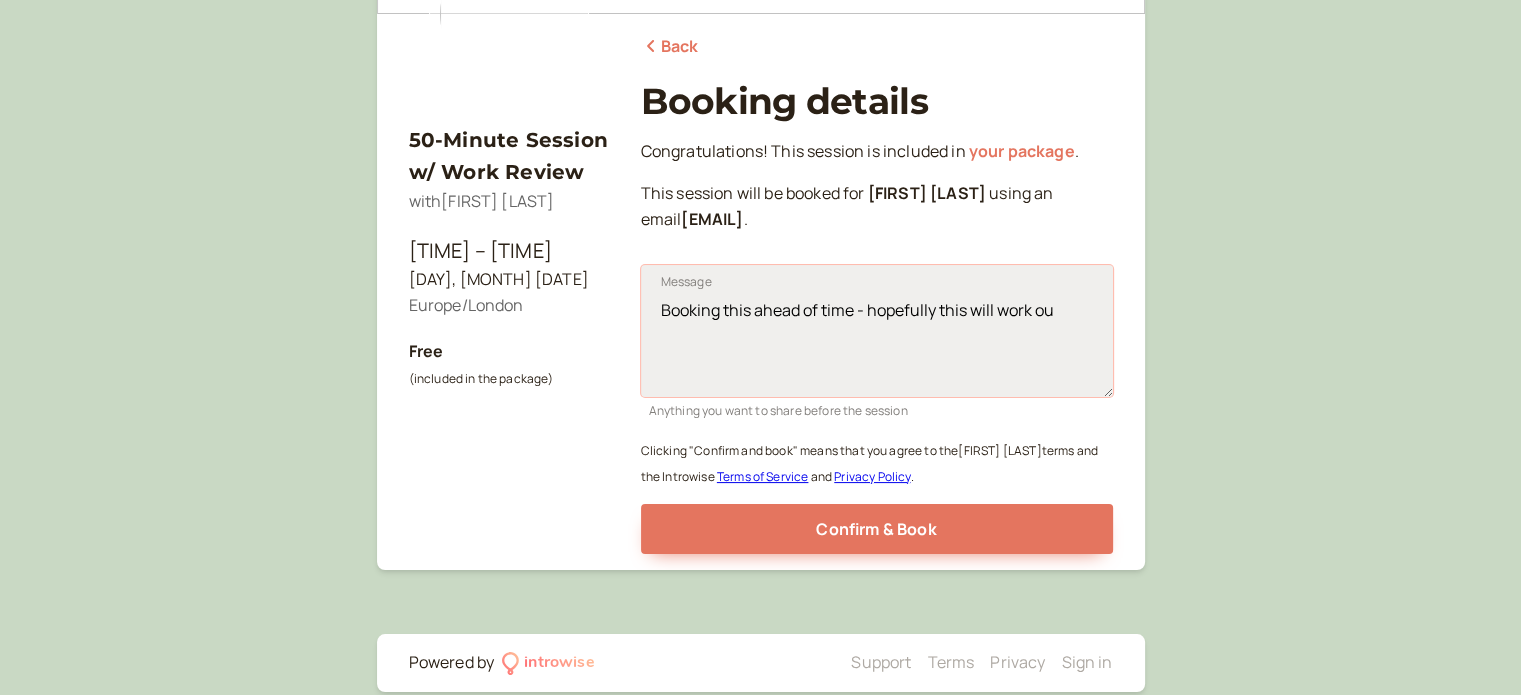 type on "Booking this ahead of time - hopefully this will work out" 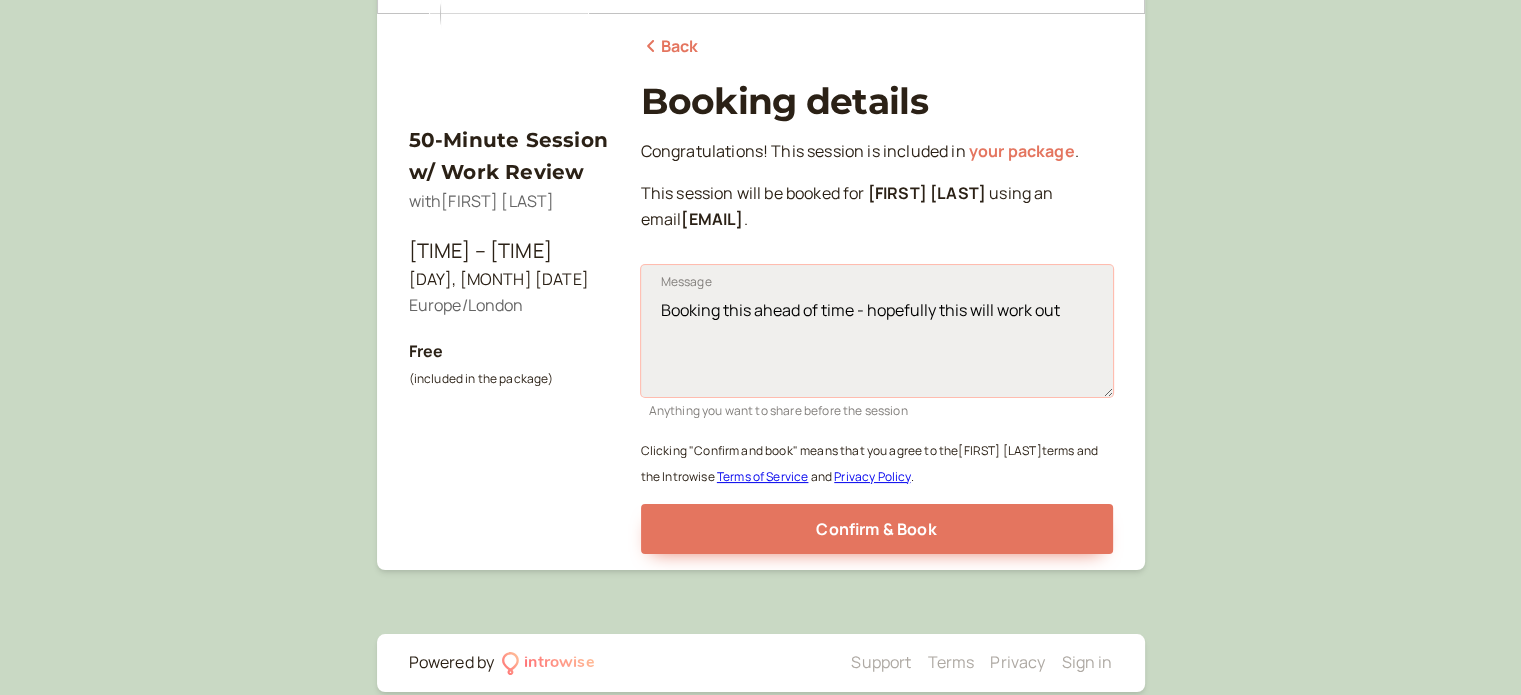 click on "Booking this ahead of time - hopefully this will work out" at bounding box center (877, 331) 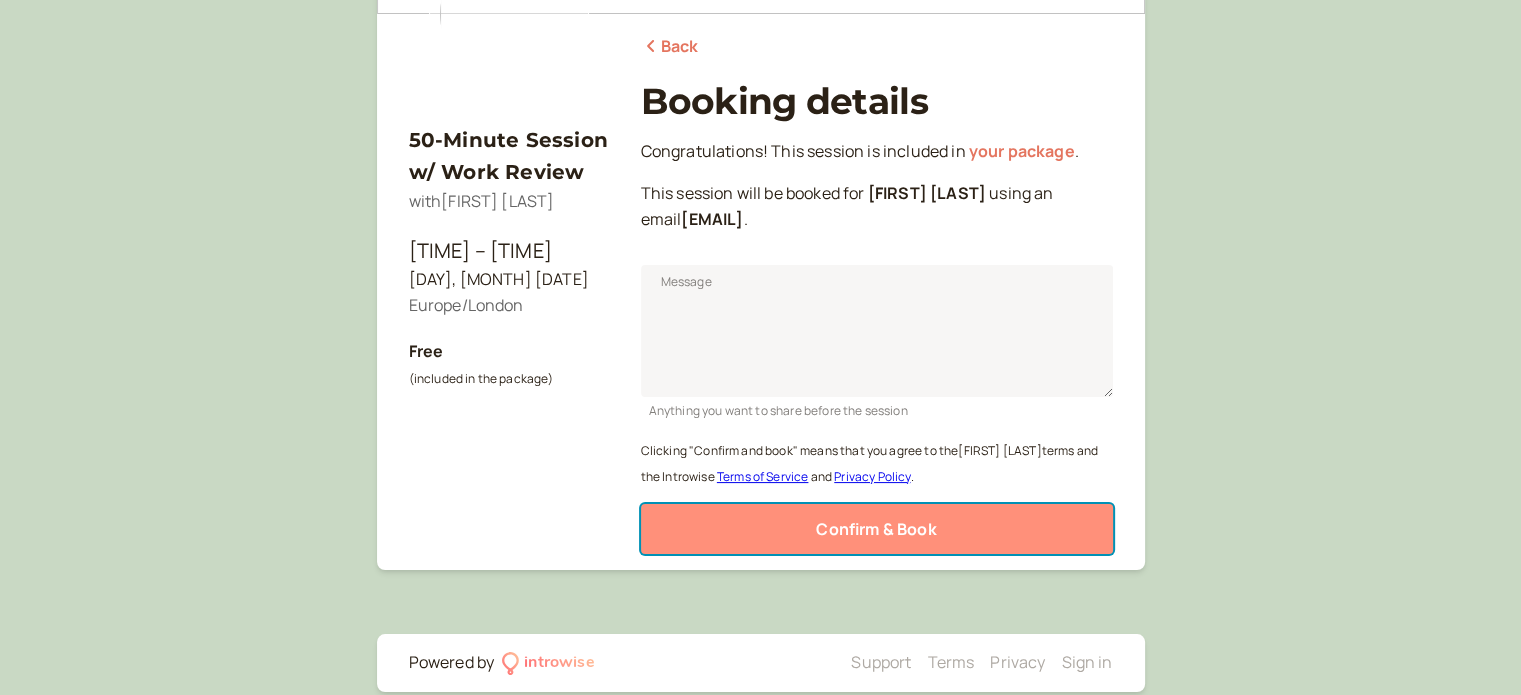 click on "Confirm & Book" at bounding box center (876, 529) 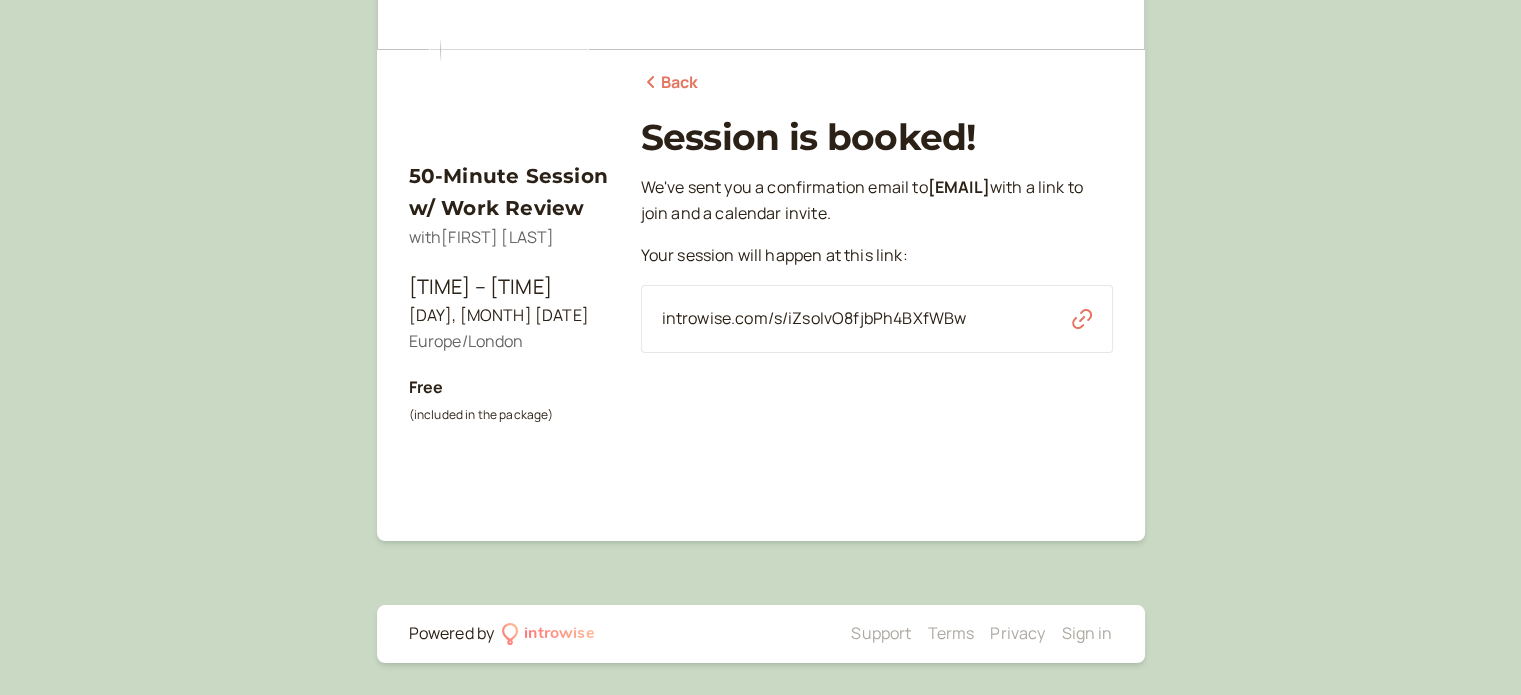 scroll, scrollTop: 198, scrollLeft: 0, axis: vertical 